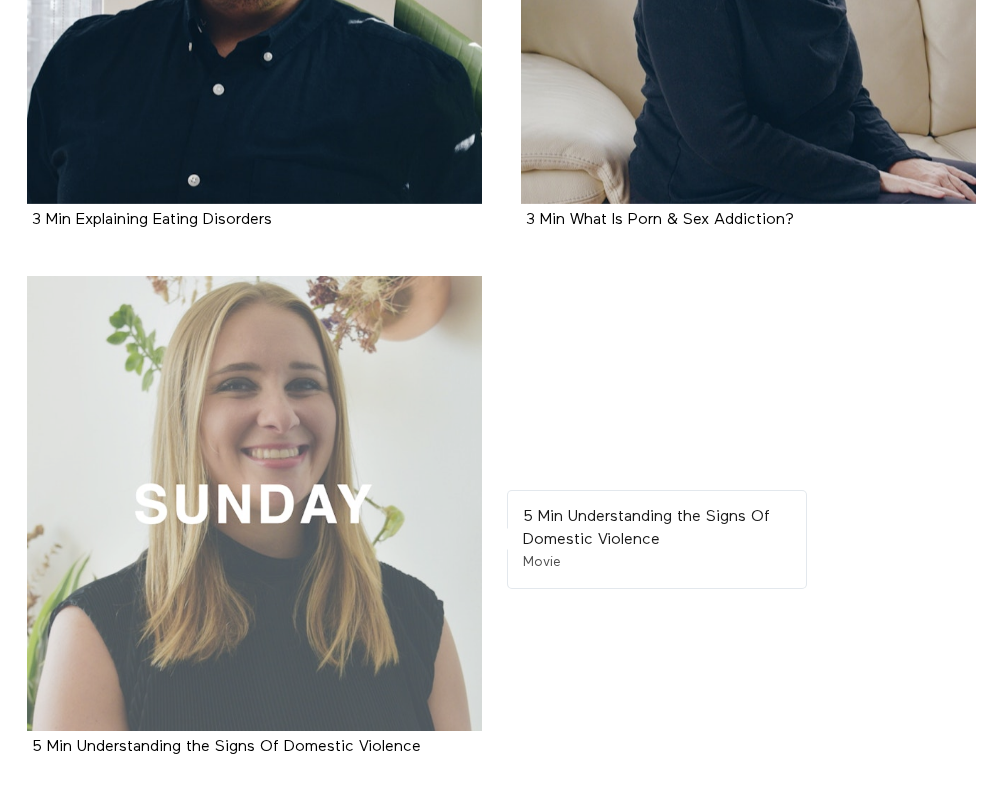scroll, scrollTop: 1729, scrollLeft: 0, axis: vertical 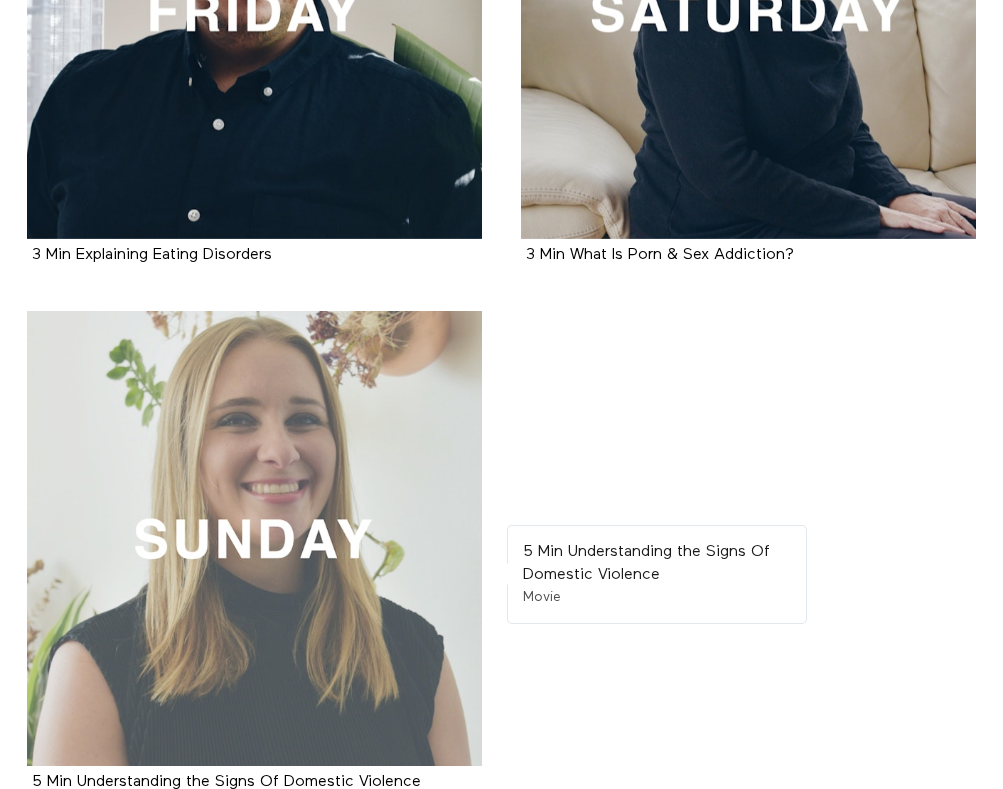click at bounding box center (254, 538) 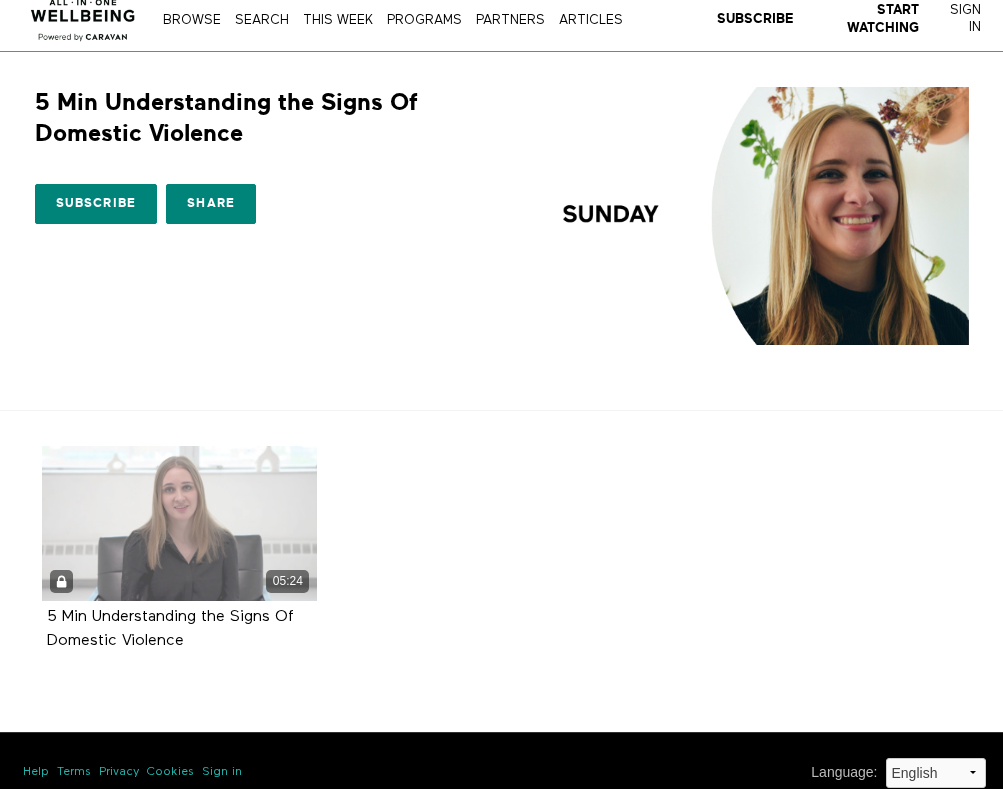 scroll, scrollTop: 0, scrollLeft: 0, axis: both 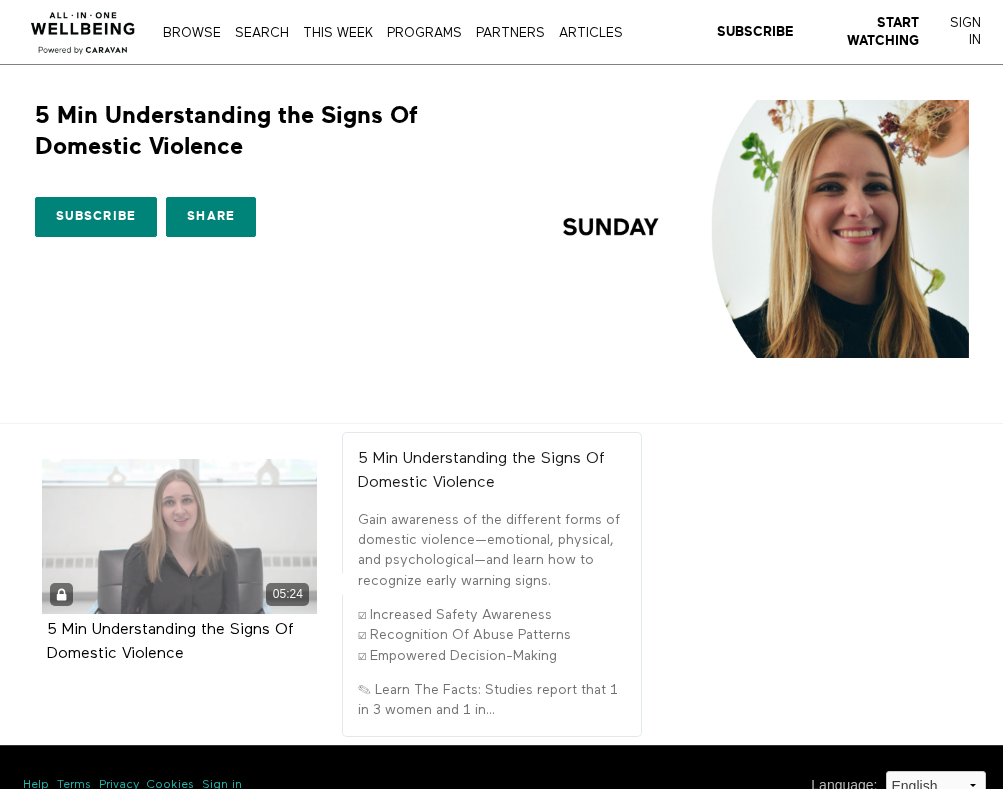 click on "05:24" at bounding box center (179, 536) 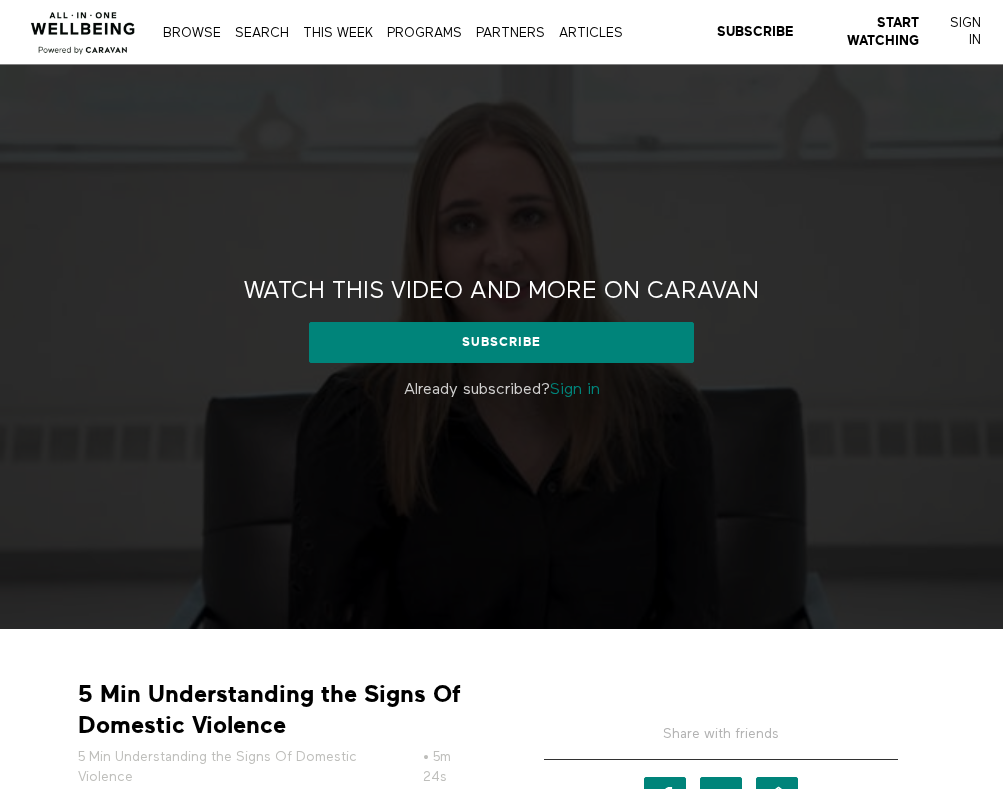 scroll, scrollTop: 0, scrollLeft: 0, axis: both 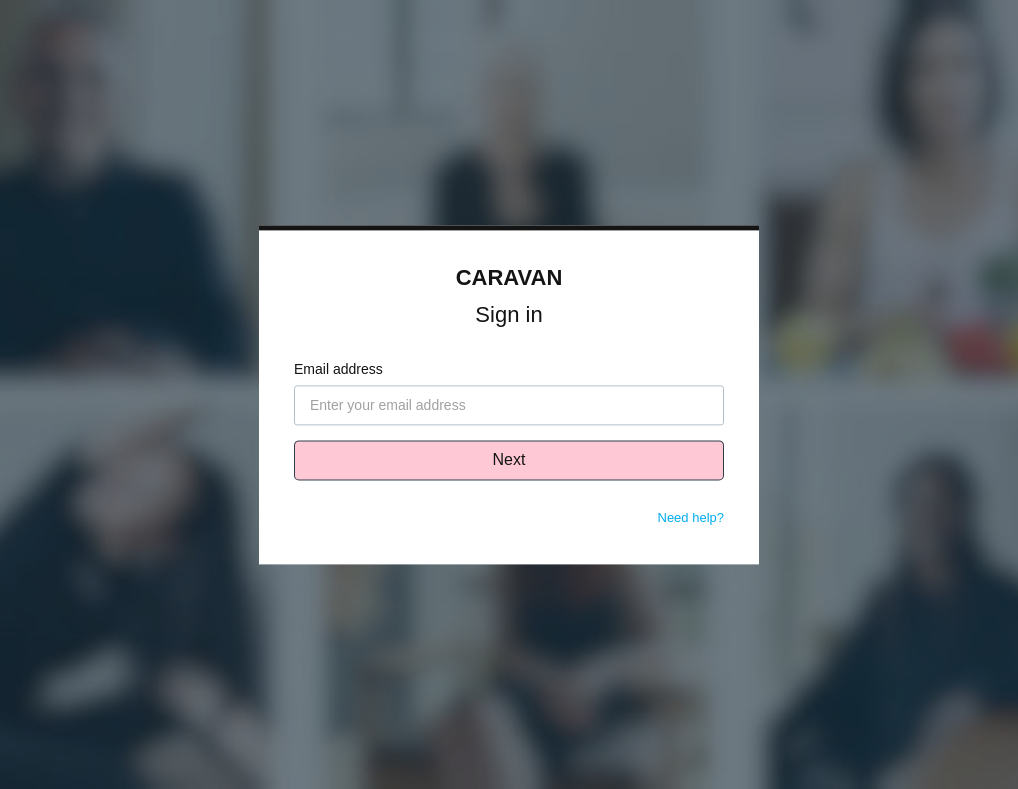 type on "[EMAIL]" 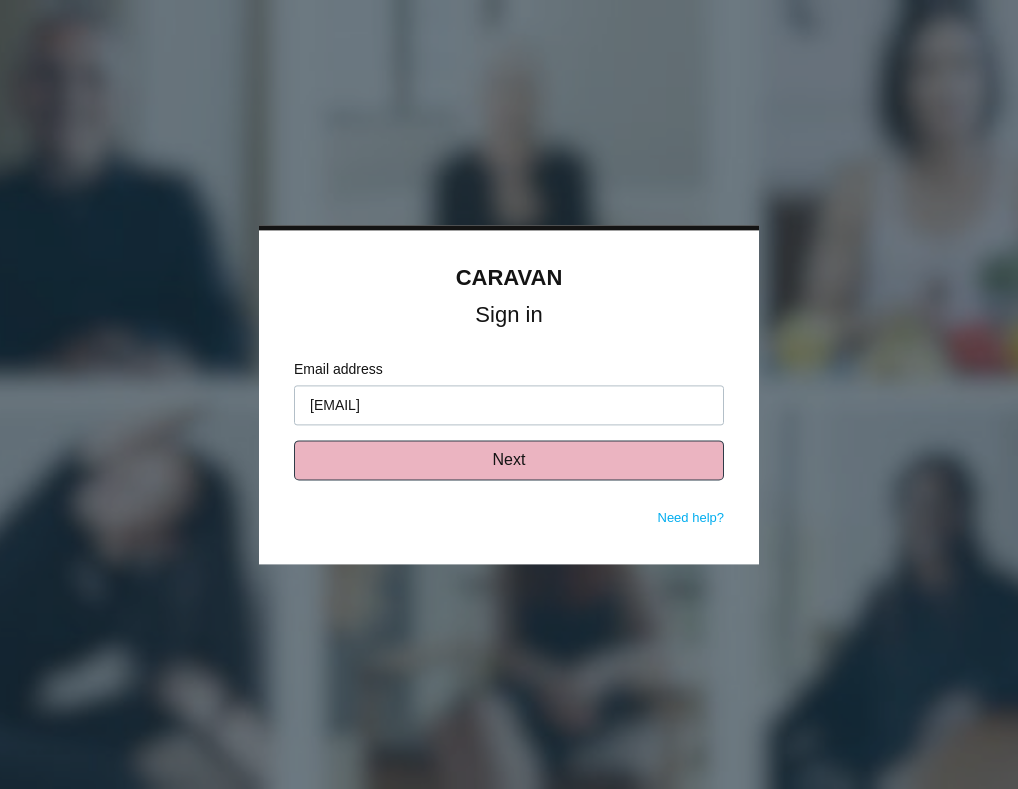 click on "Next" at bounding box center (509, 460) 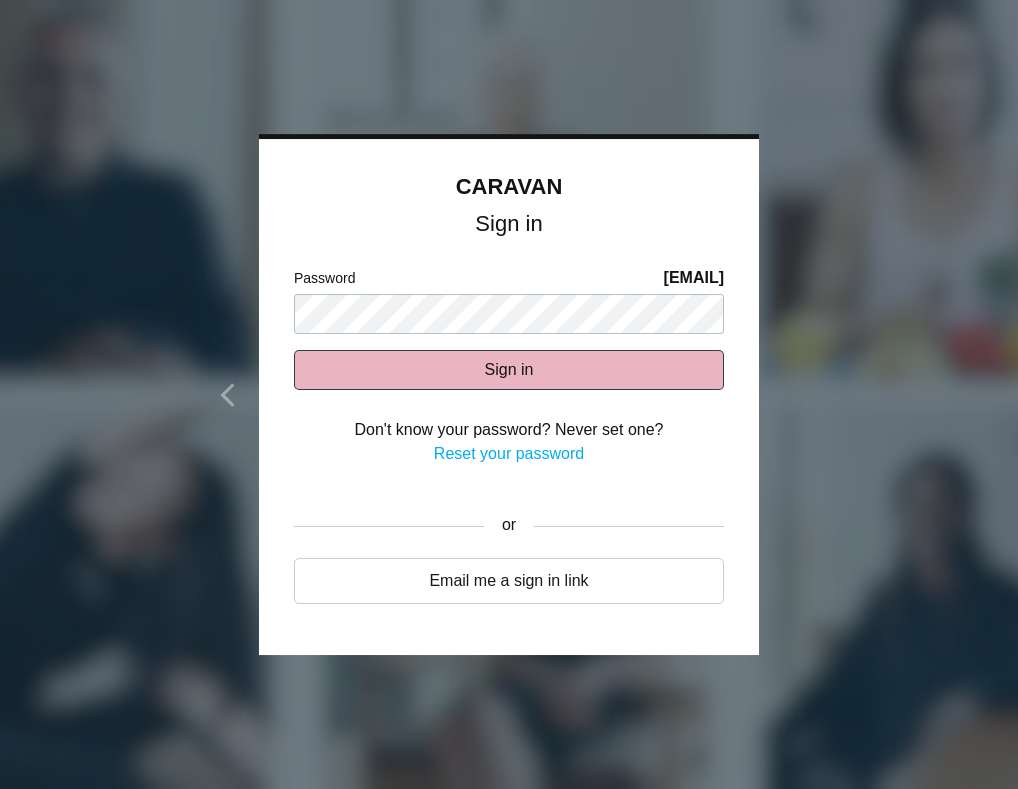 click on "Sign in" at bounding box center (509, 370) 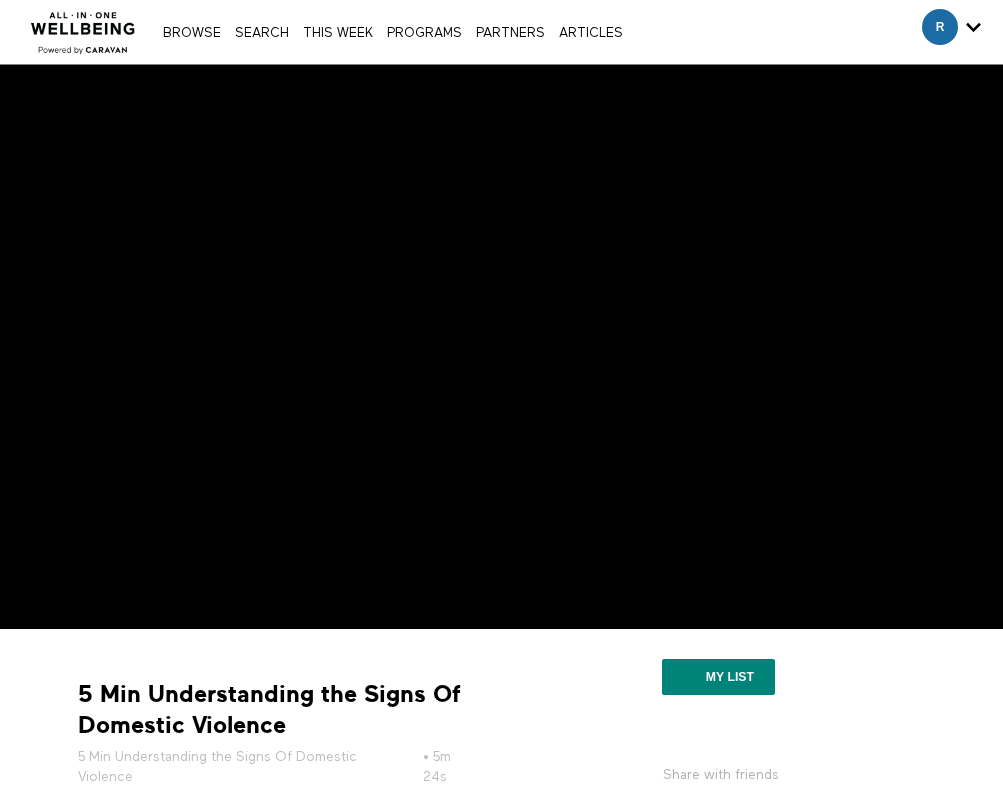 scroll, scrollTop: 0, scrollLeft: 0, axis: both 